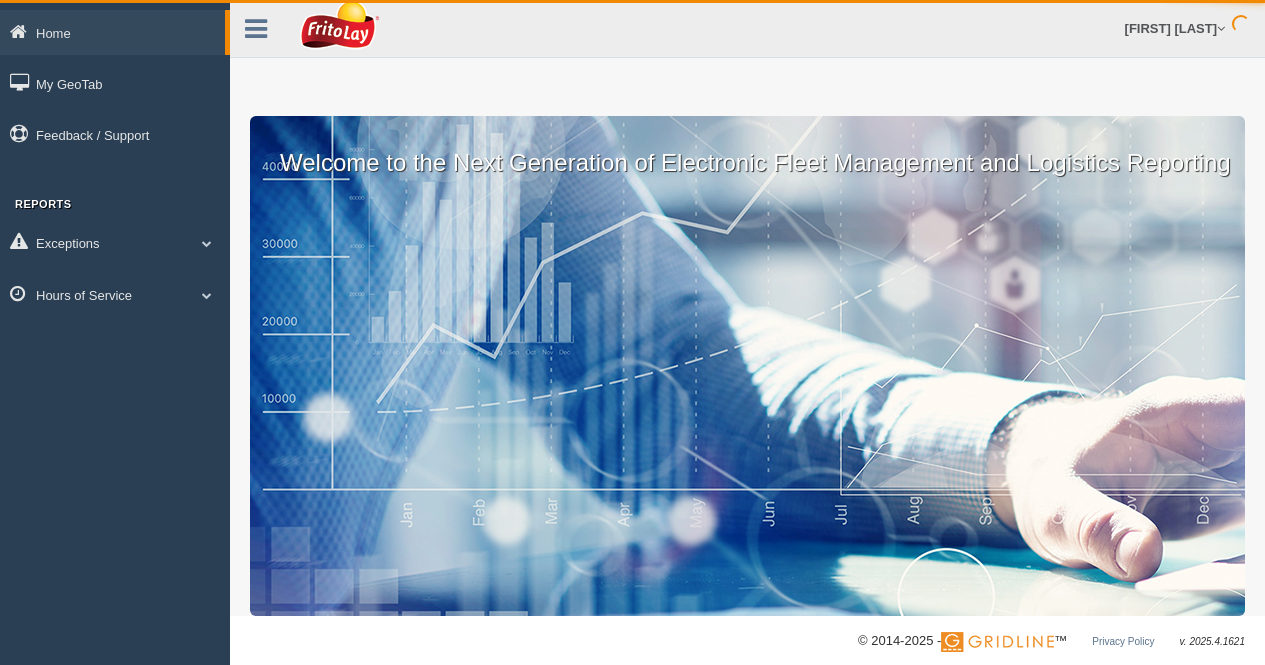 scroll, scrollTop: 0, scrollLeft: 0, axis: both 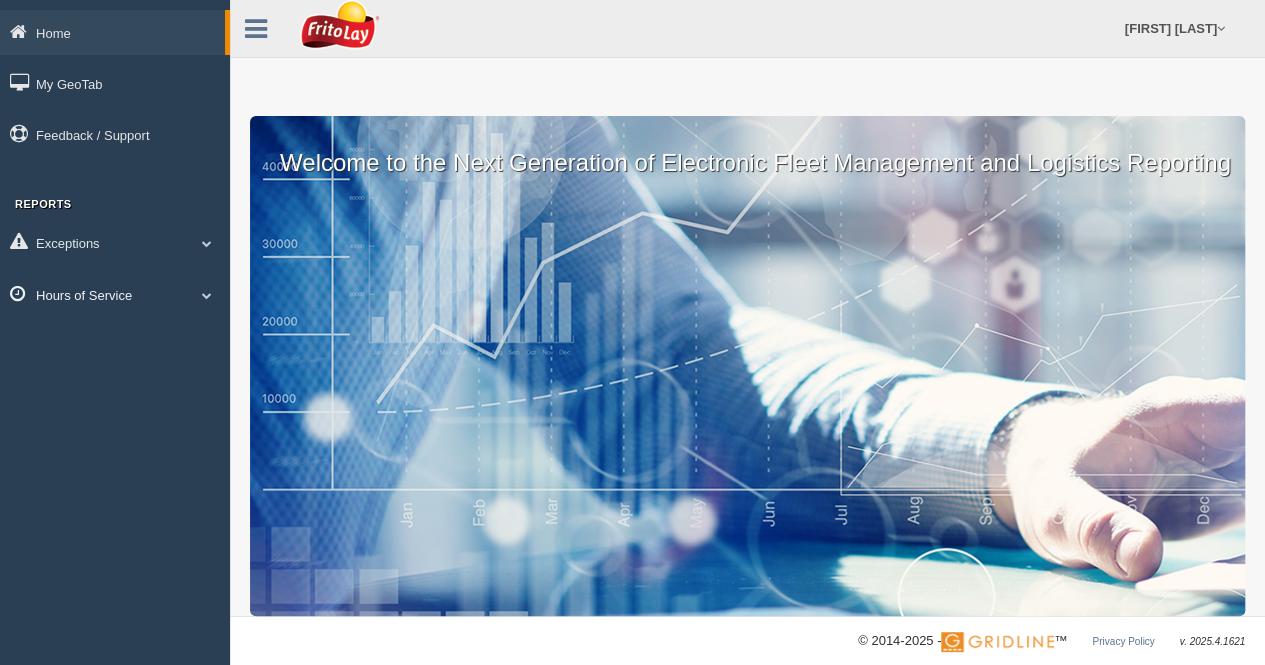 click on "Hours of Service" at bounding box center [115, 294] 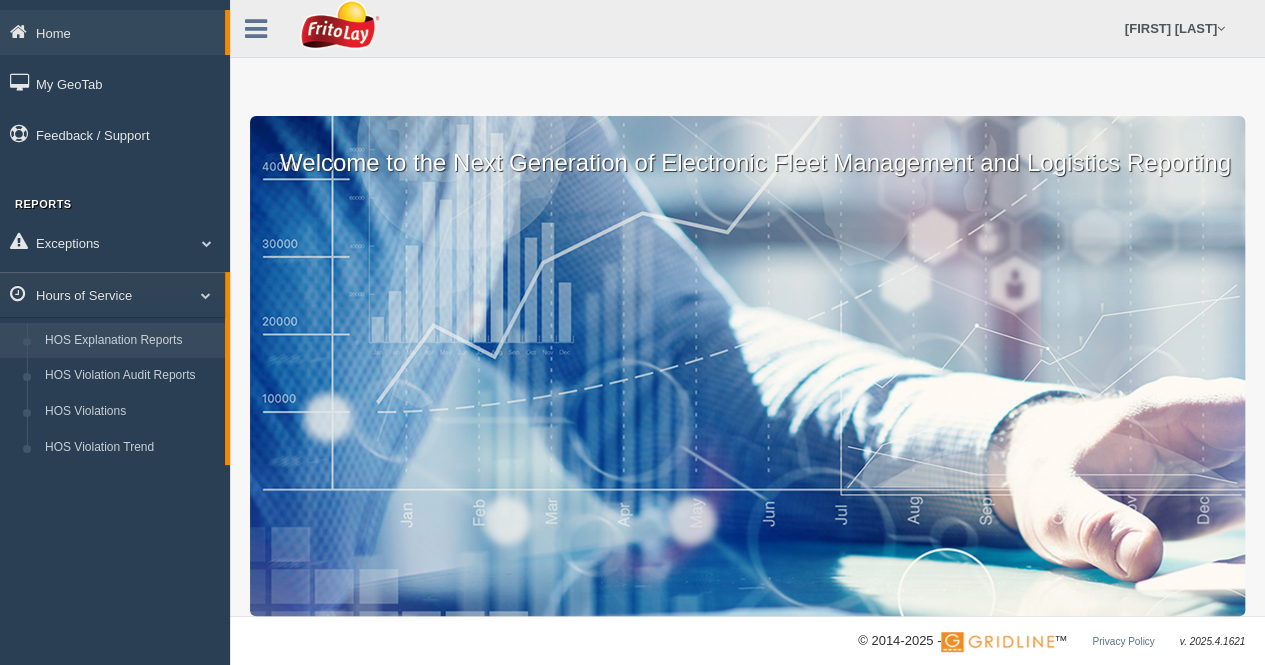 click on "HOS Explanation Reports" at bounding box center (130, 341) 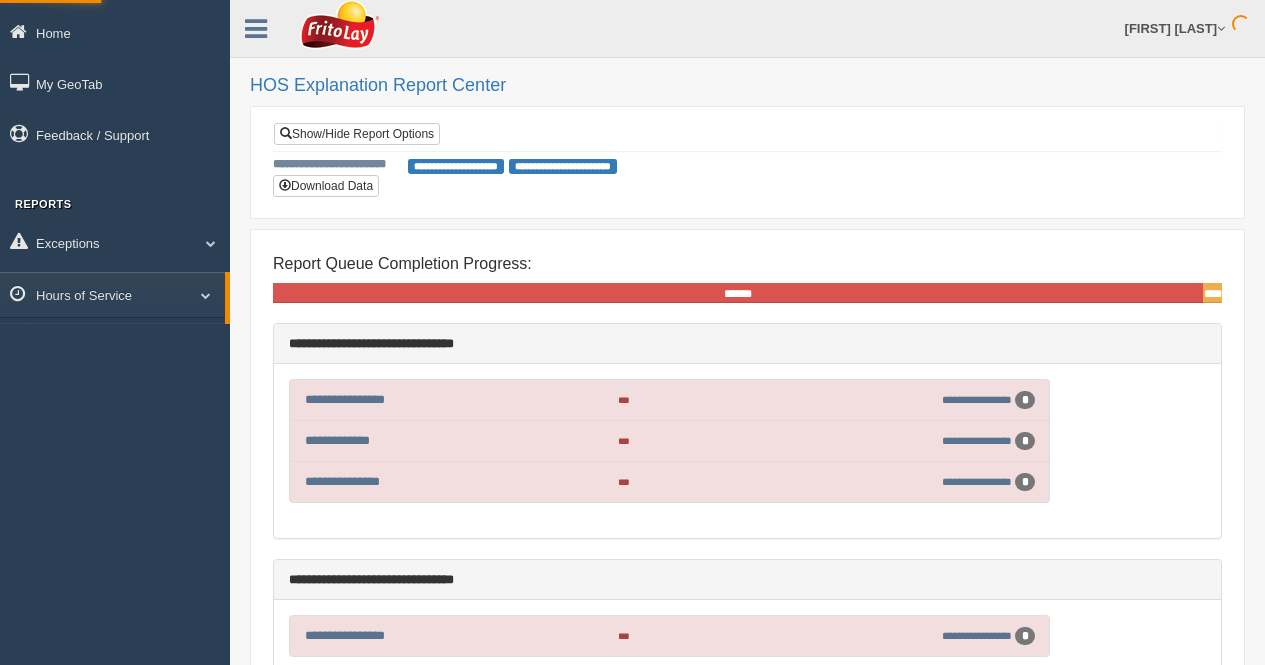scroll, scrollTop: 0, scrollLeft: 0, axis: both 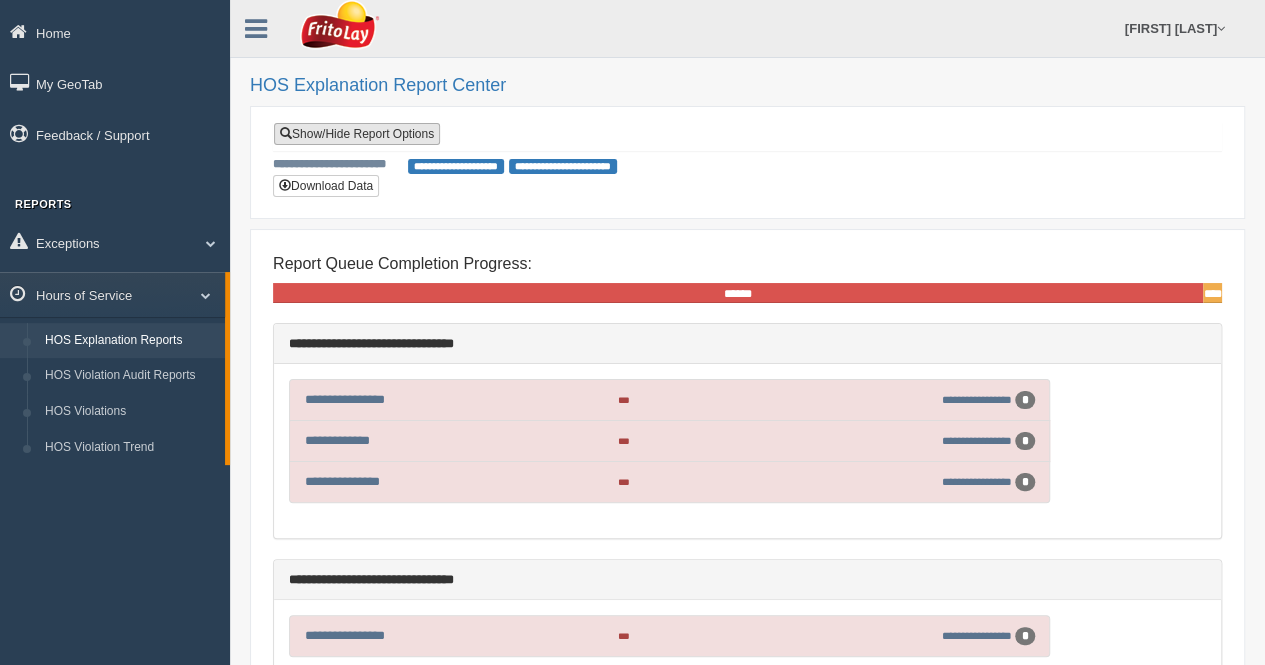 click on "Show/Hide Report Options" at bounding box center [357, 134] 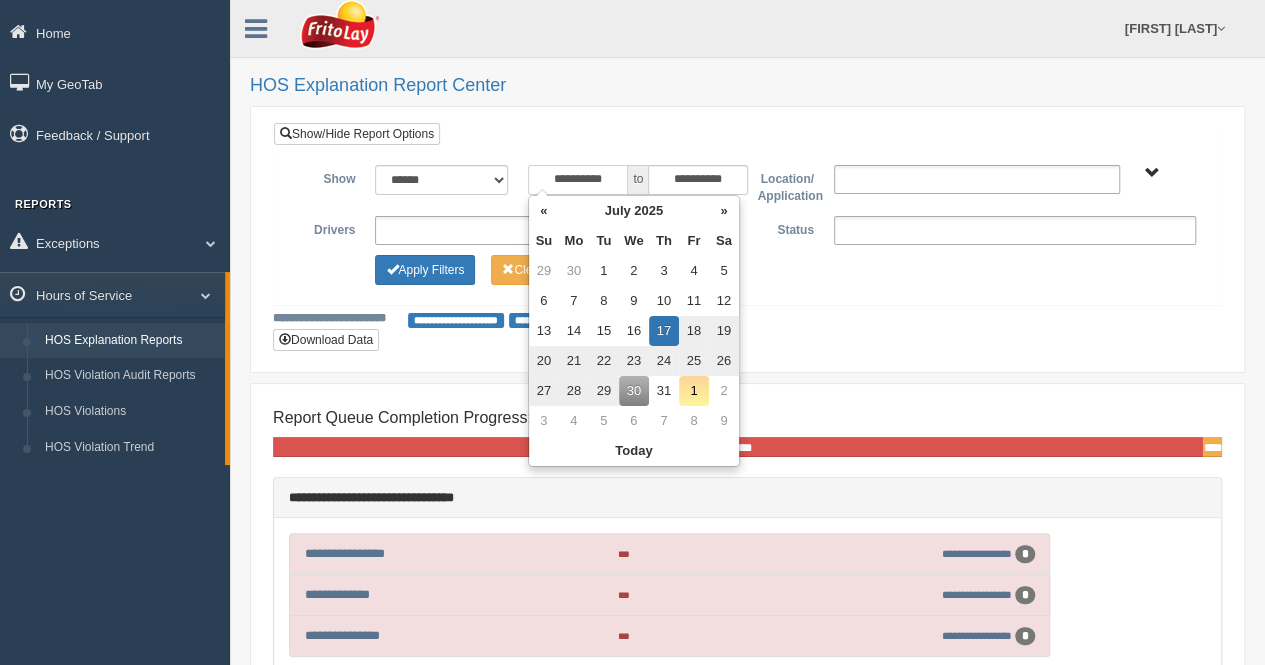 click on "**********" at bounding box center [578, 180] 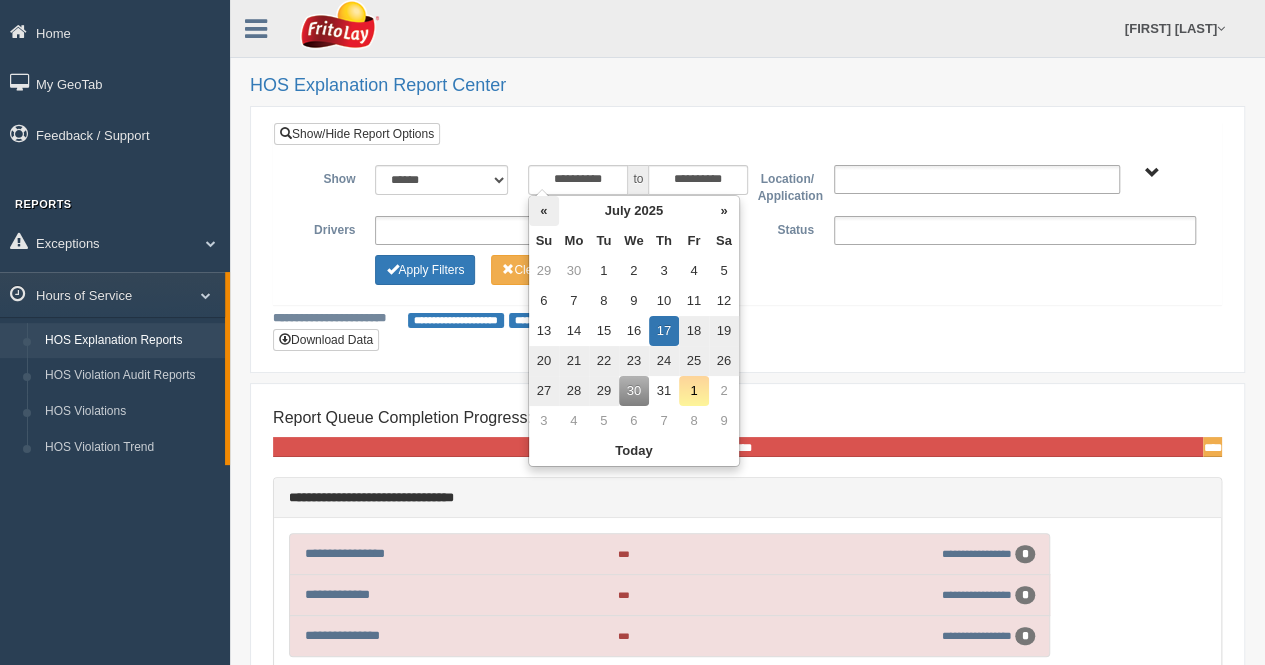 click on "«" at bounding box center (544, 211) 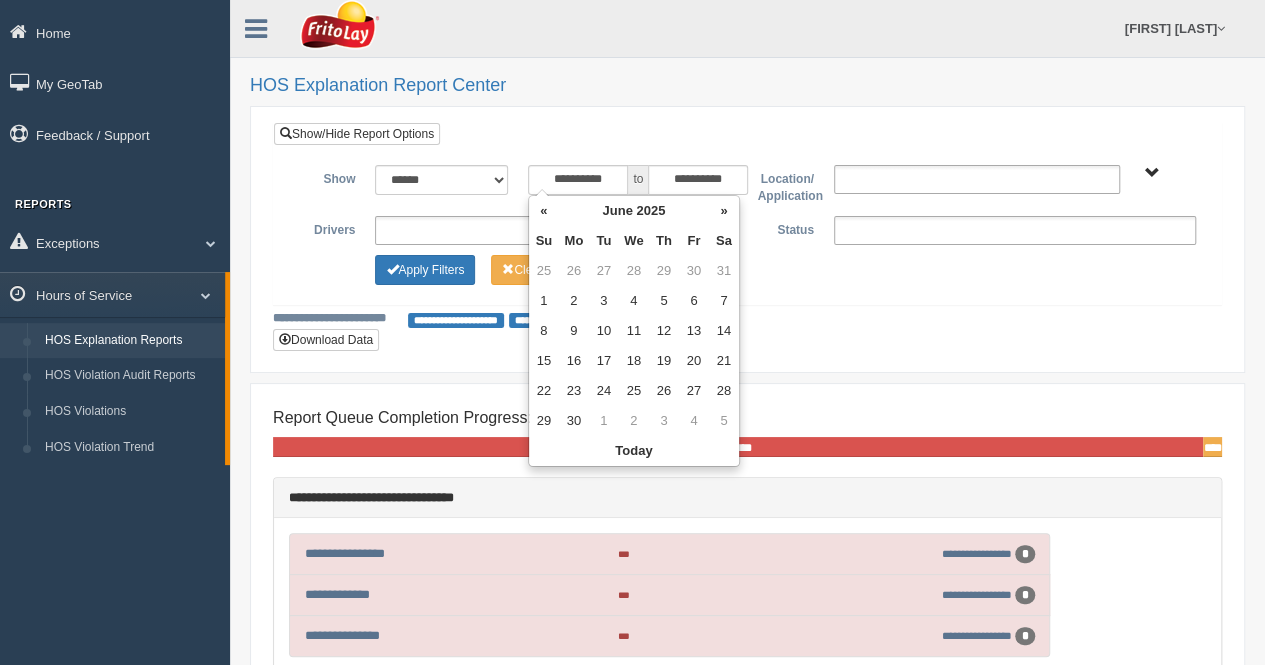click on "«" at bounding box center [544, 211] 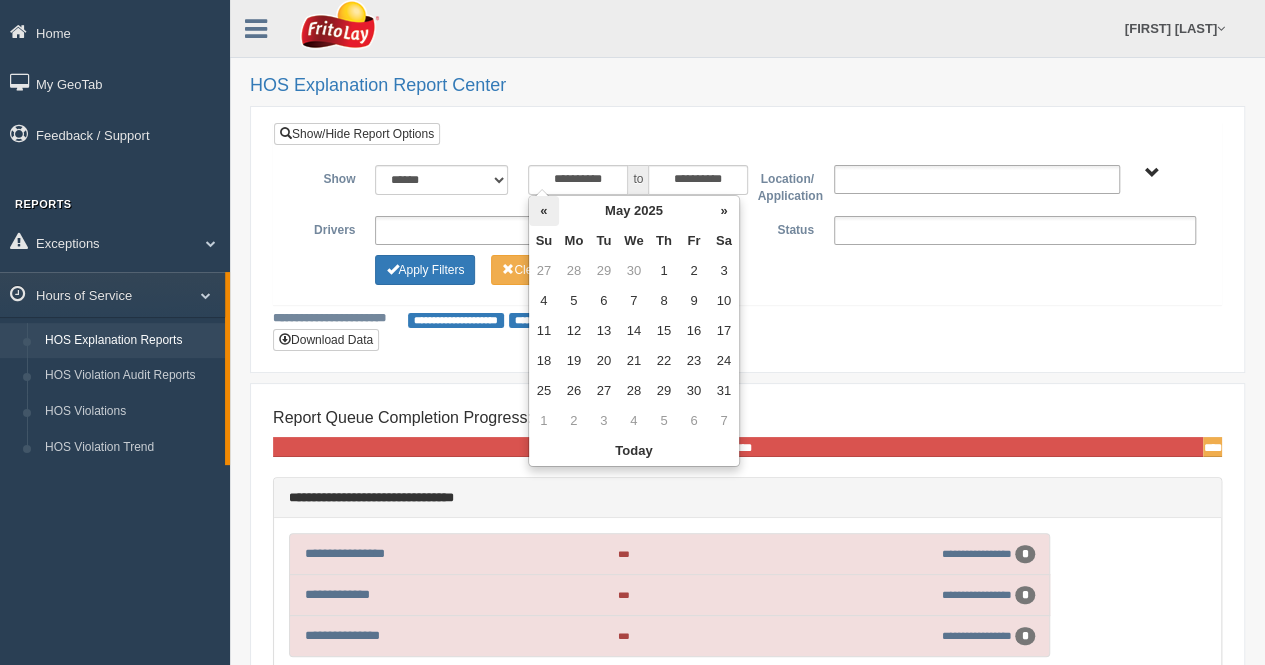 click on "«" at bounding box center (544, 211) 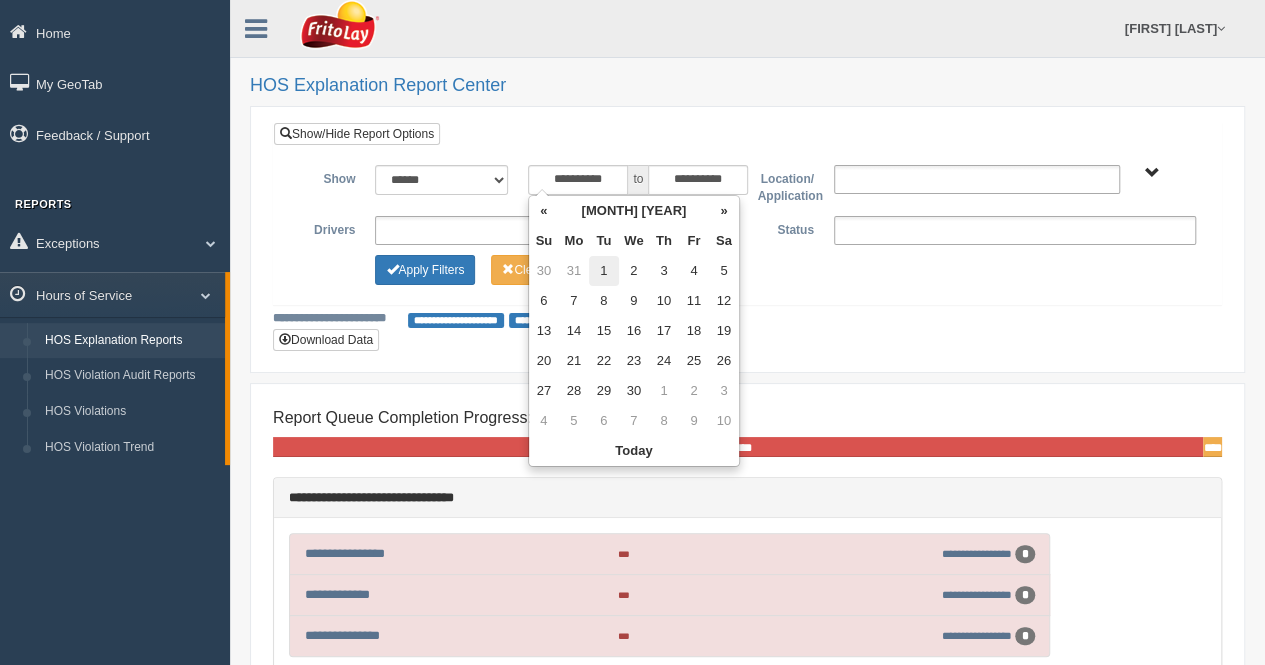 click on "1" at bounding box center (604, 271) 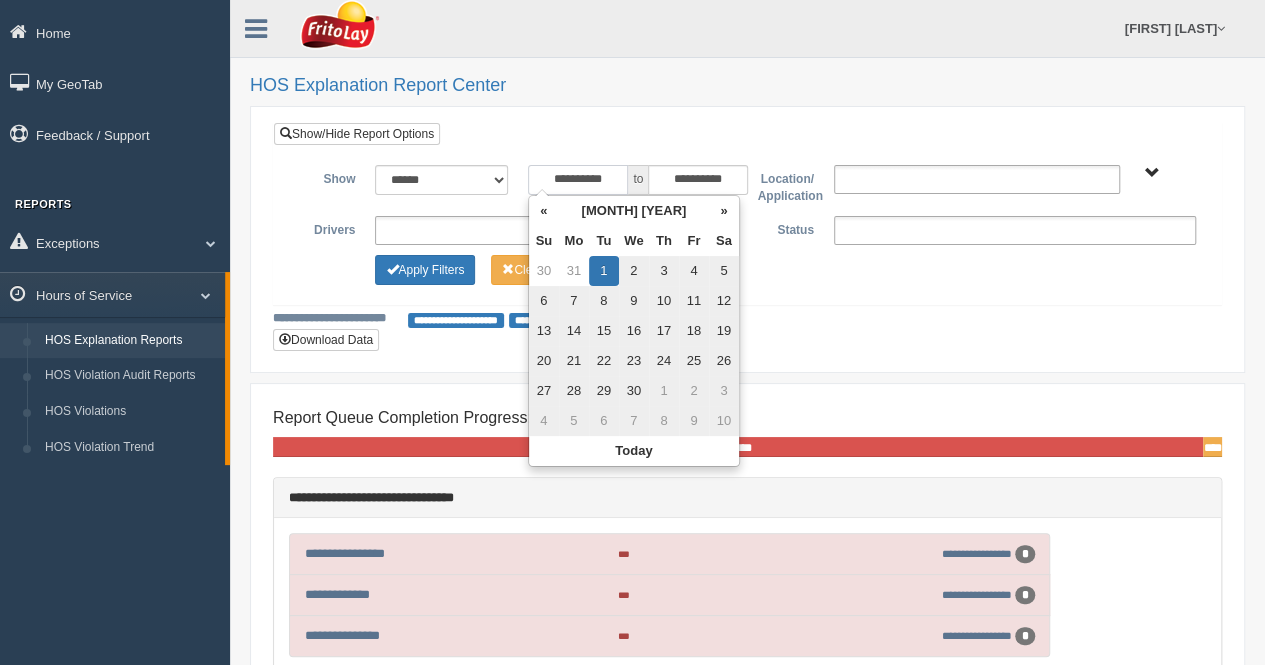 type on "**********" 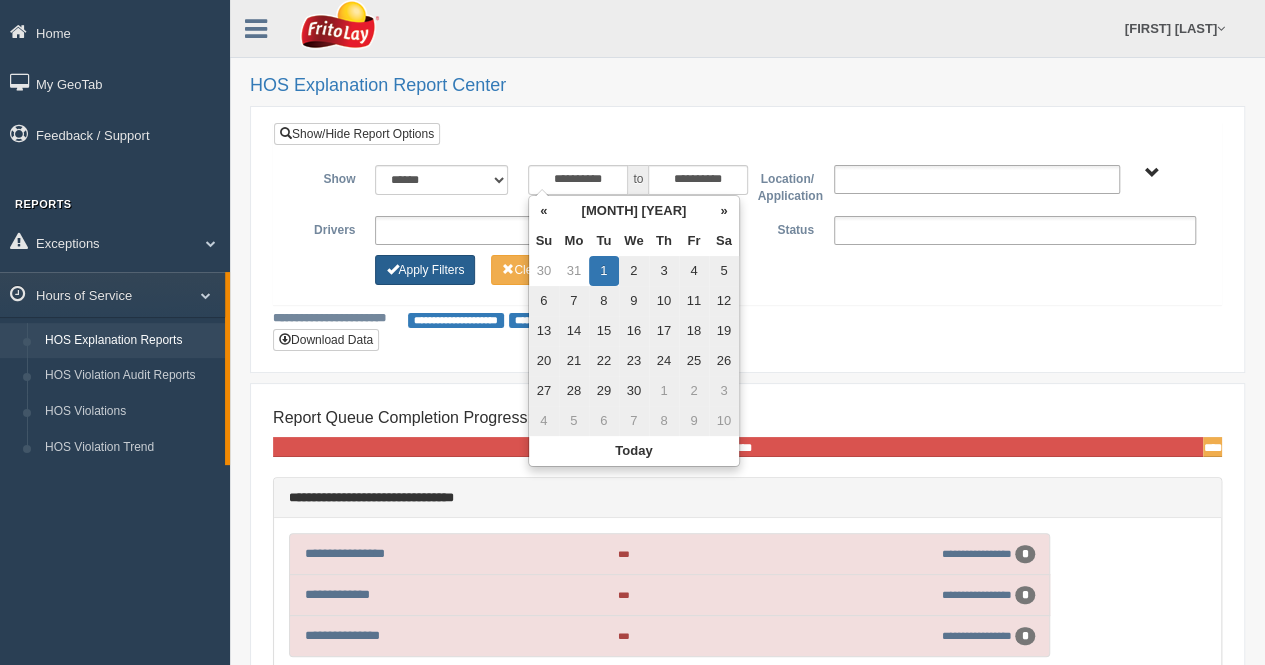 click on "Apply Filters" at bounding box center [425, 270] 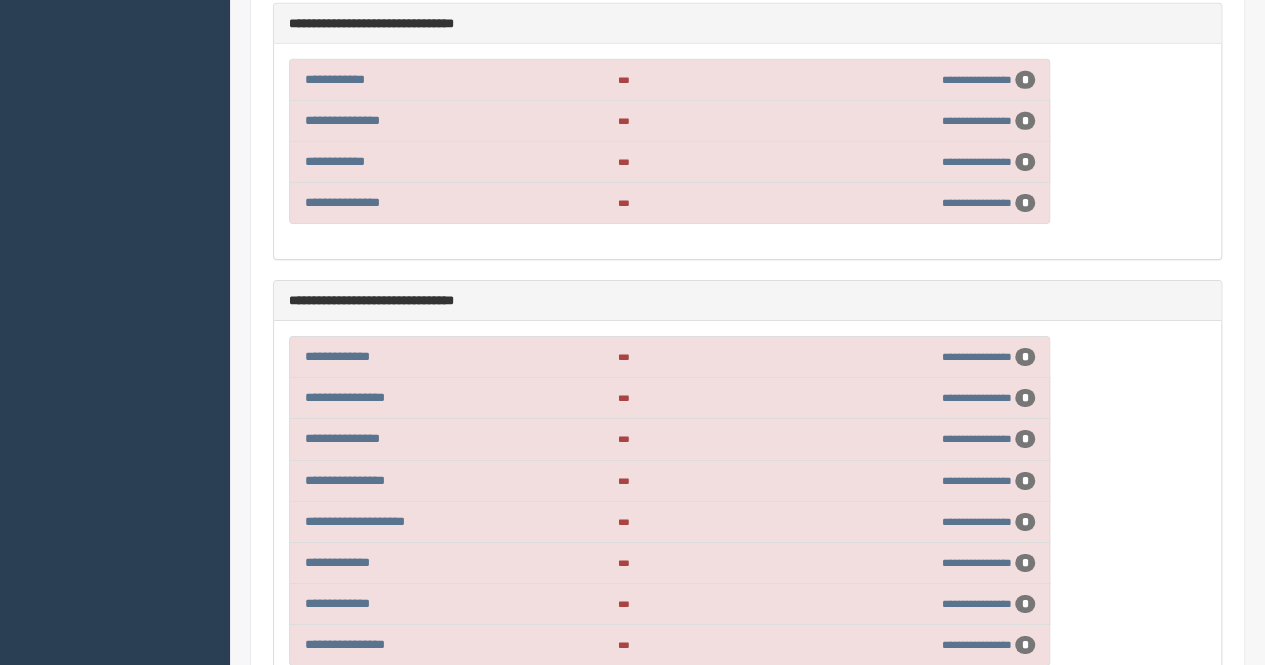 scroll, scrollTop: 3200, scrollLeft: 0, axis: vertical 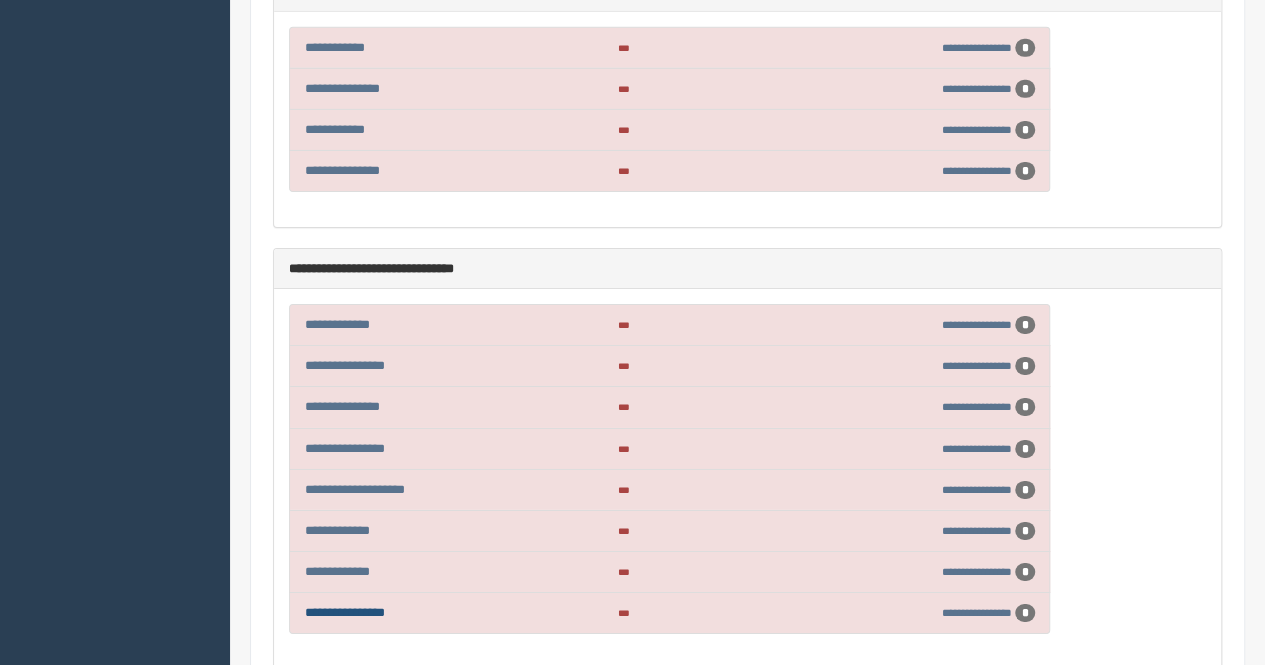 click on "**********" at bounding box center [345, 612] 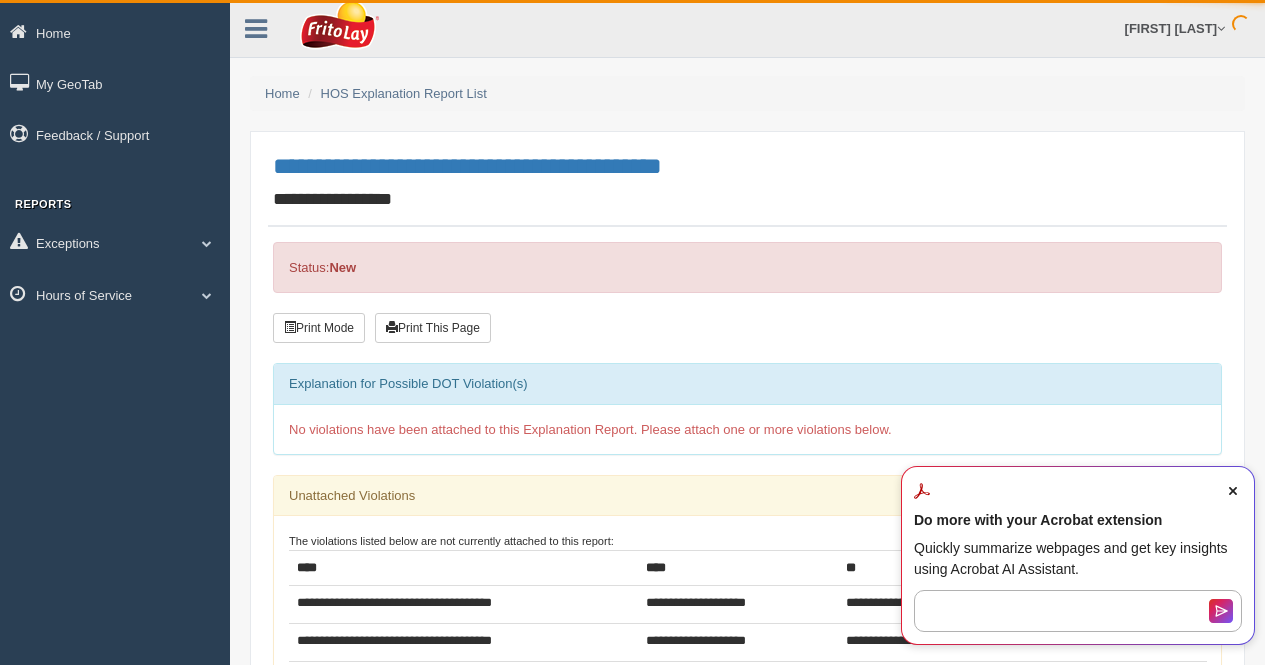 scroll, scrollTop: 0, scrollLeft: 0, axis: both 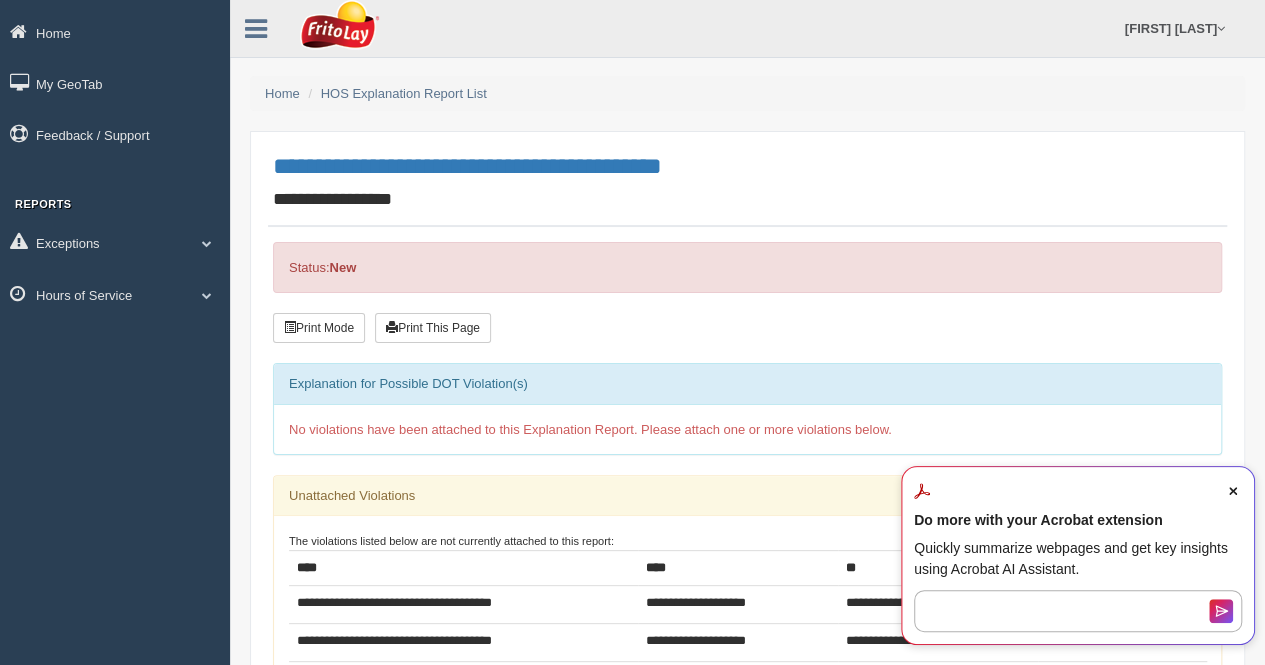 click at bounding box center (1233, 491) 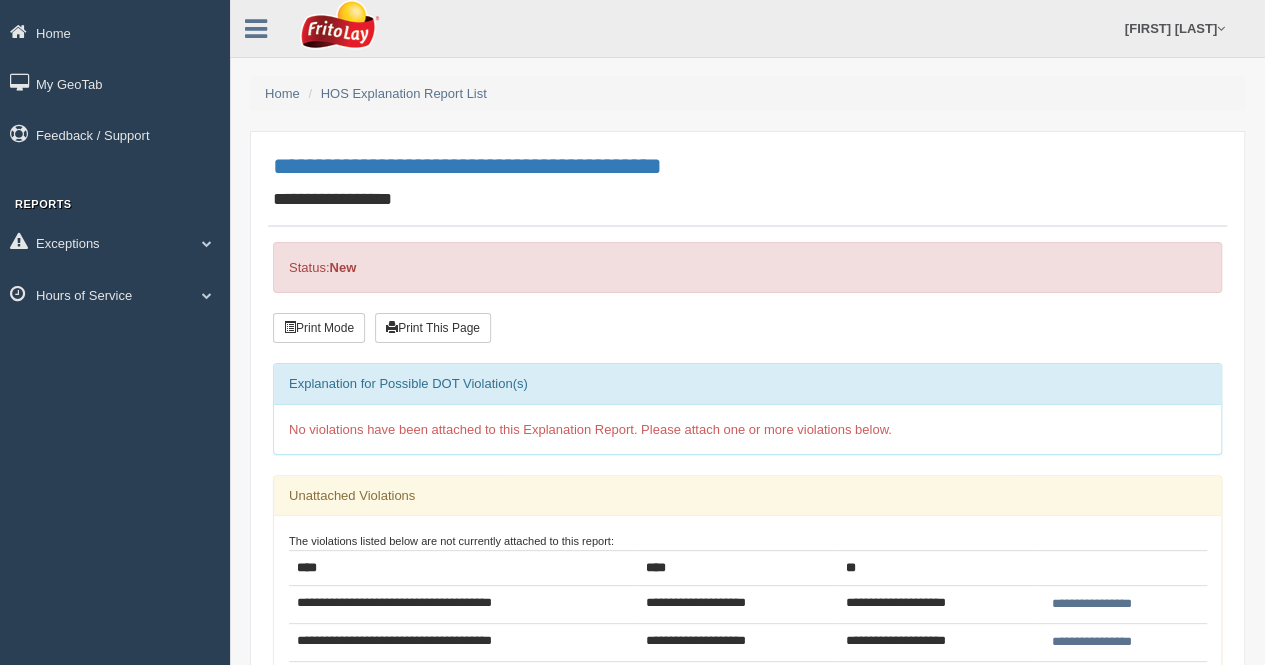 scroll, scrollTop: 100, scrollLeft: 0, axis: vertical 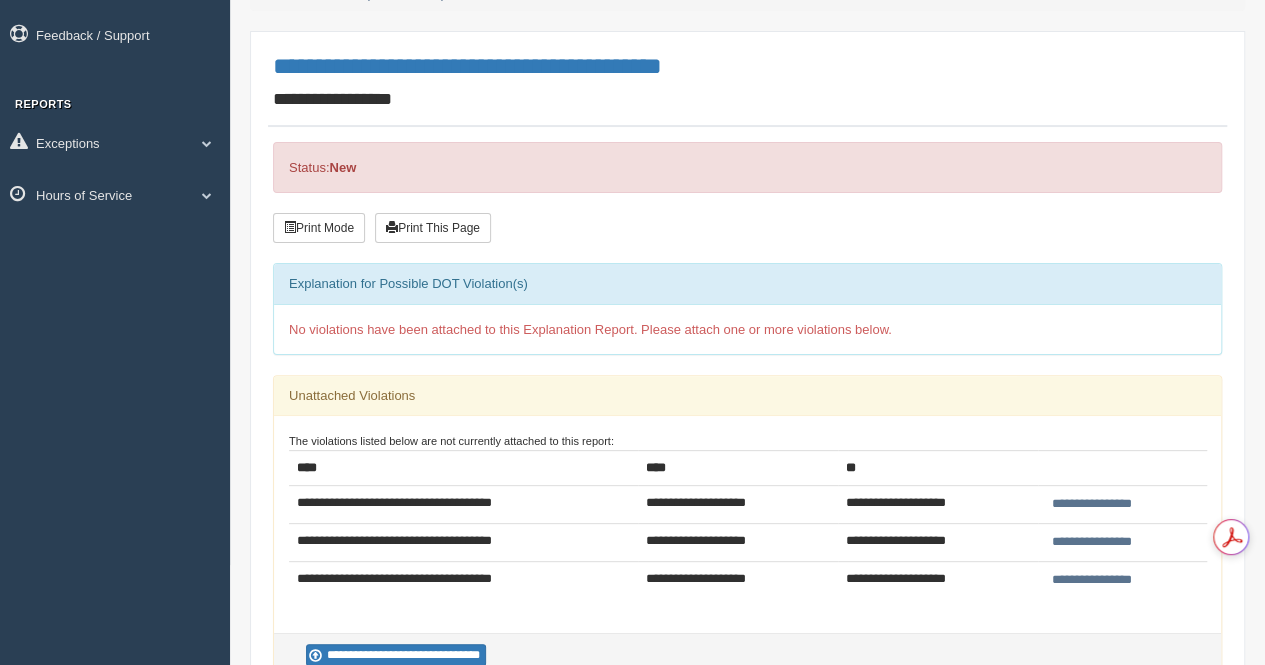 click on "**********" at bounding box center (1092, 542) 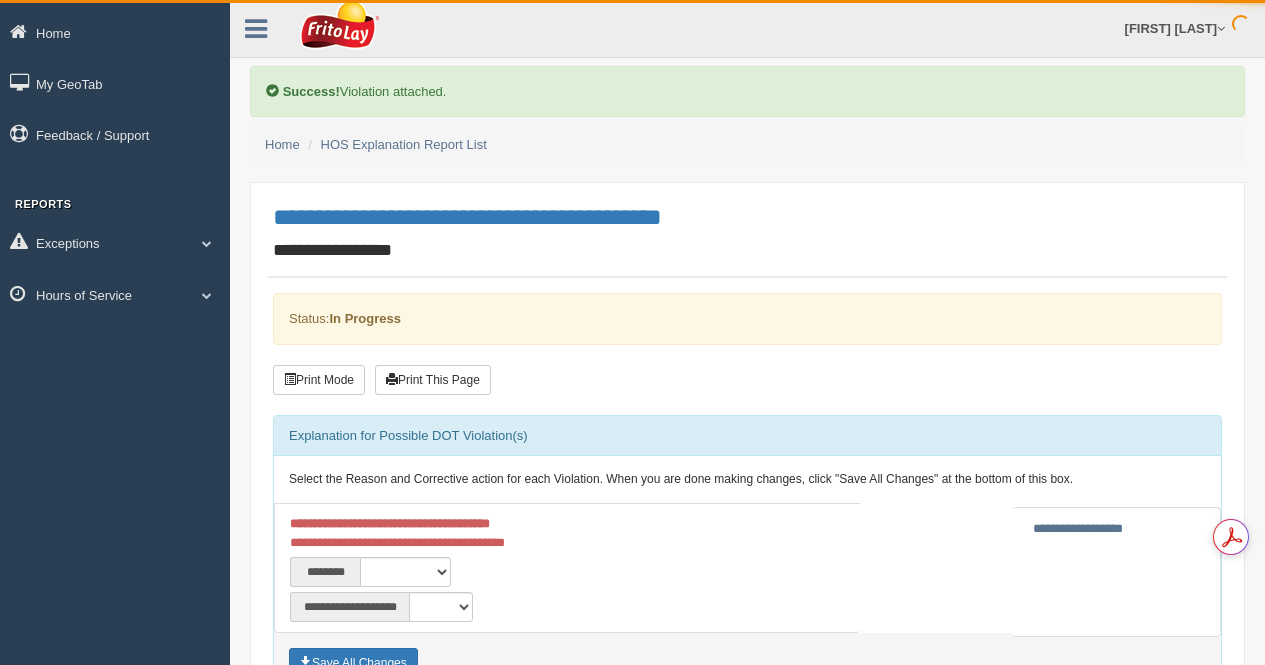 scroll, scrollTop: 0, scrollLeft: 0, axis: both 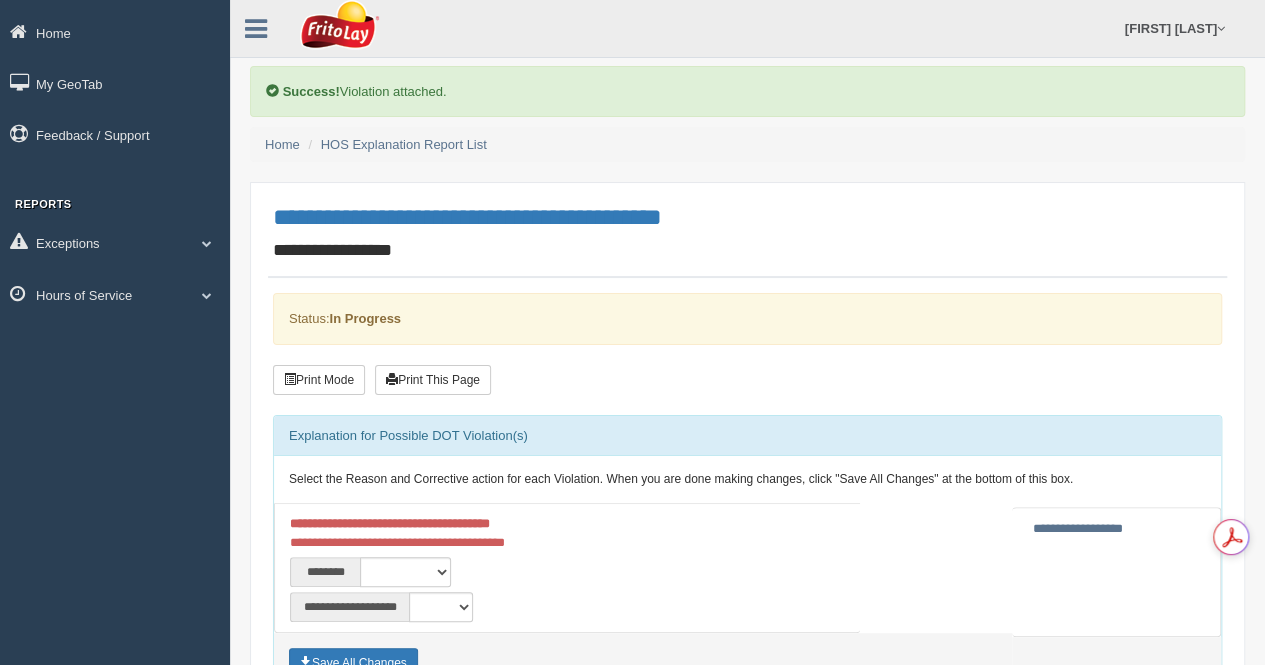 click on "**********" at bounding box center [568, 569] 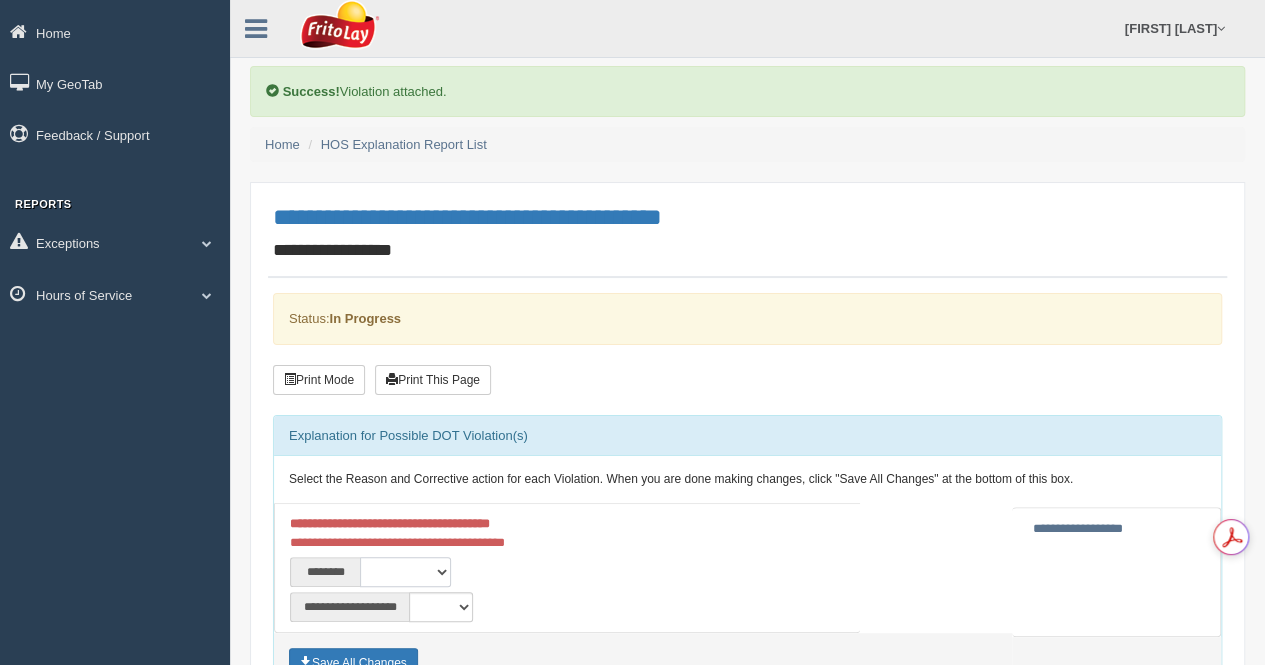 click on "**********" at bounding box center (405, 572) 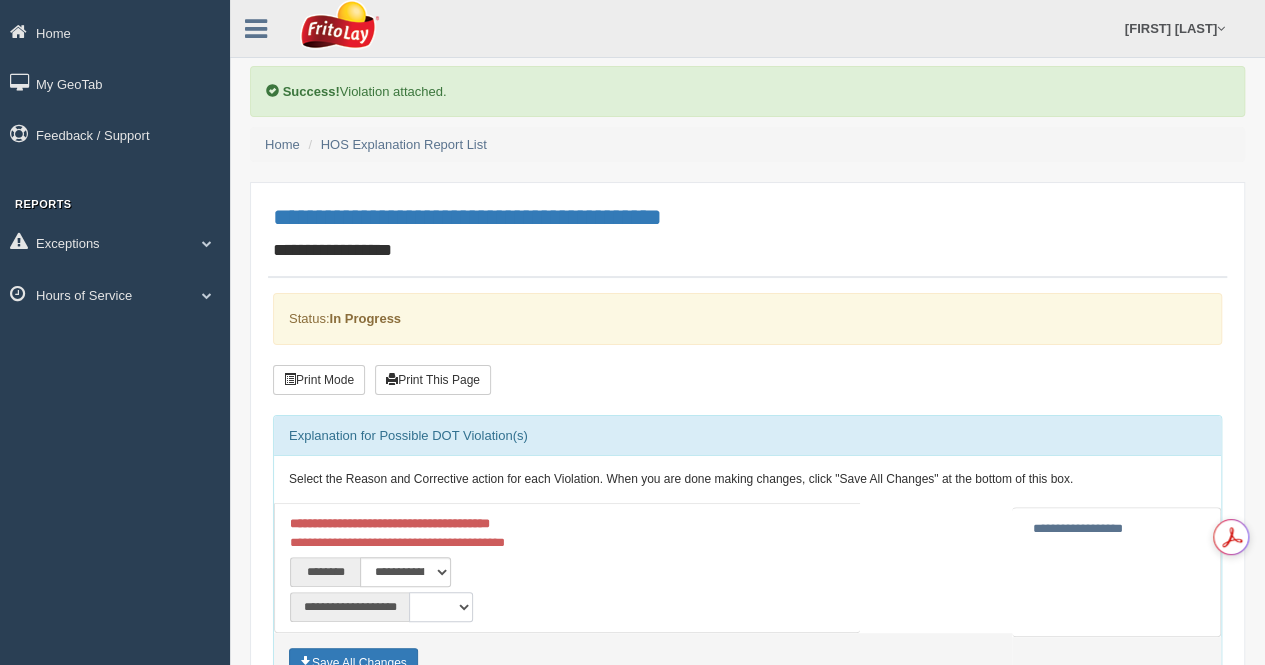 click on "**********" at bounding box center (441, 607) 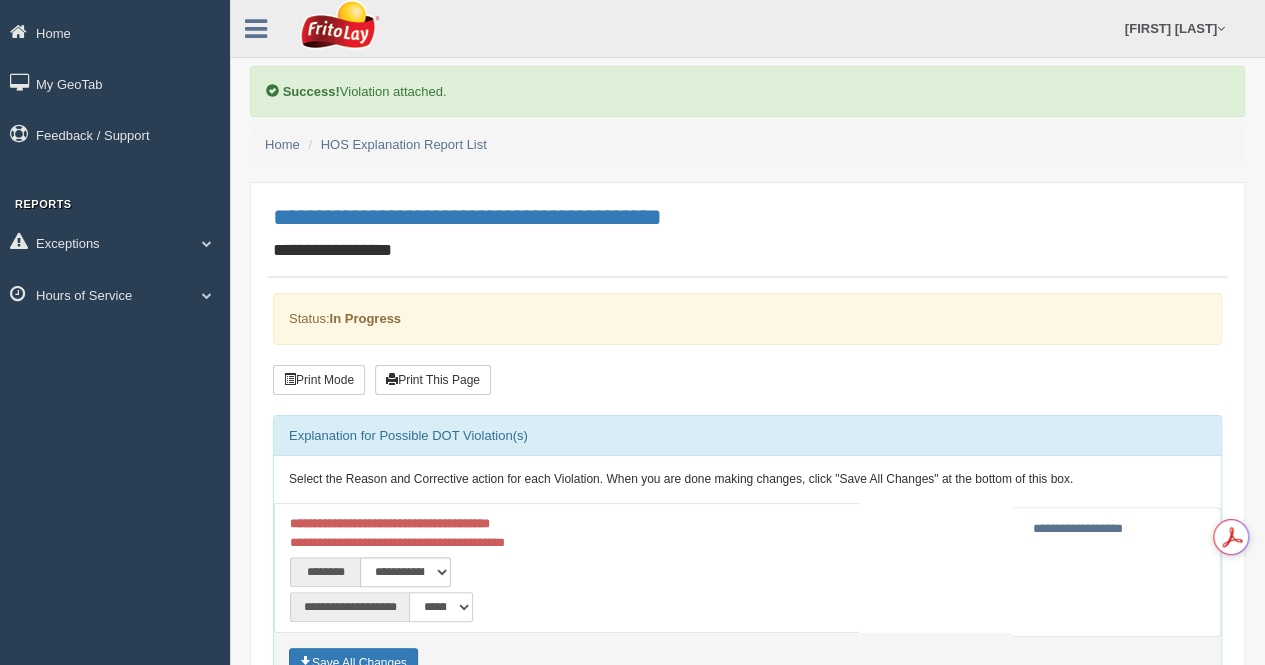 click on "**********" at bounding box center [441, 607] 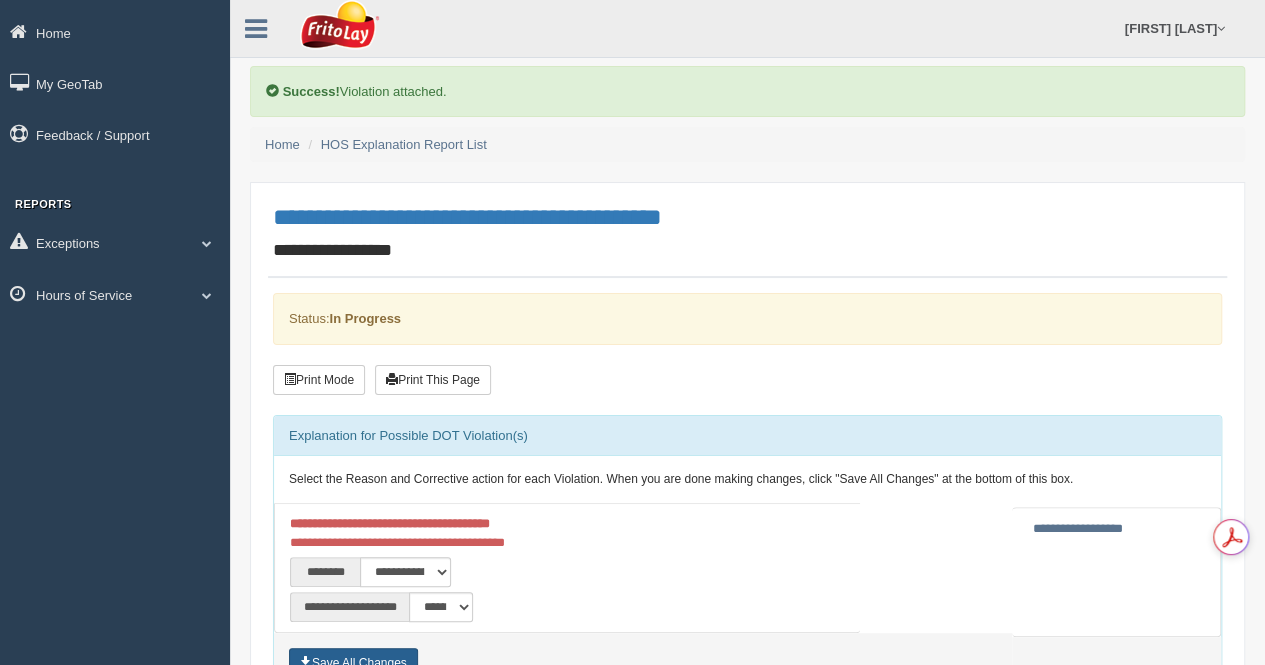 click on "Save All Changes" at bounding box center [353, 663] 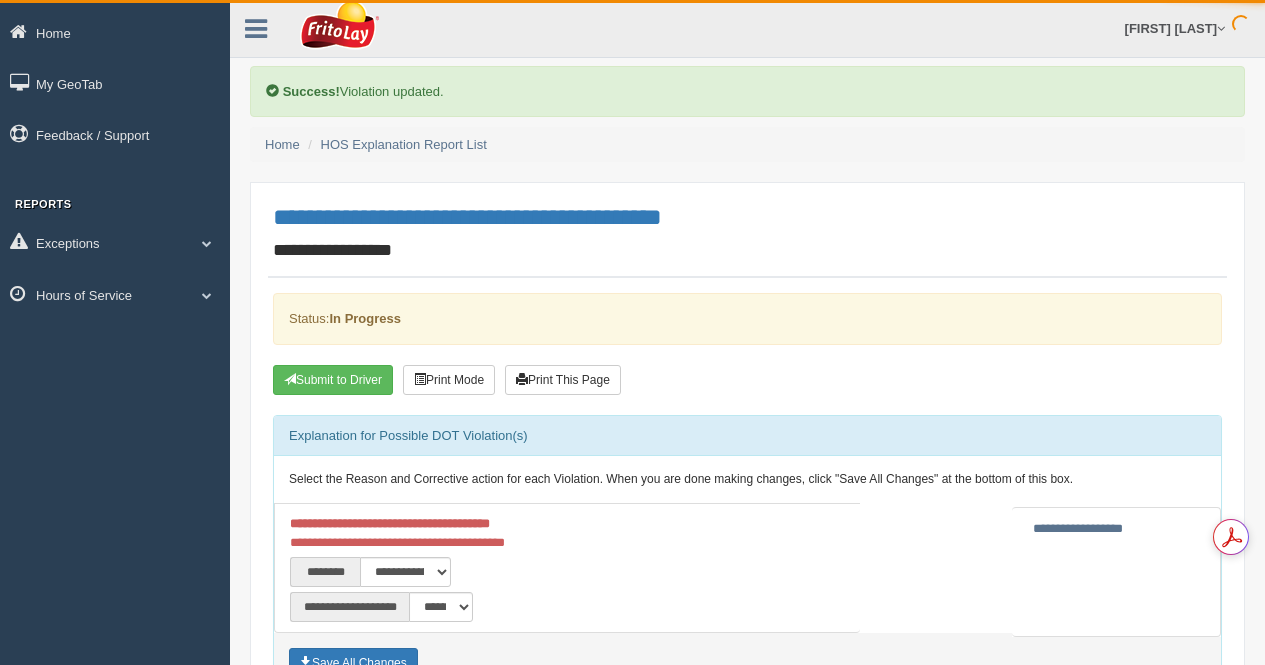 scroll, scrollTop: 0, scrollLeft: 0, axis: both 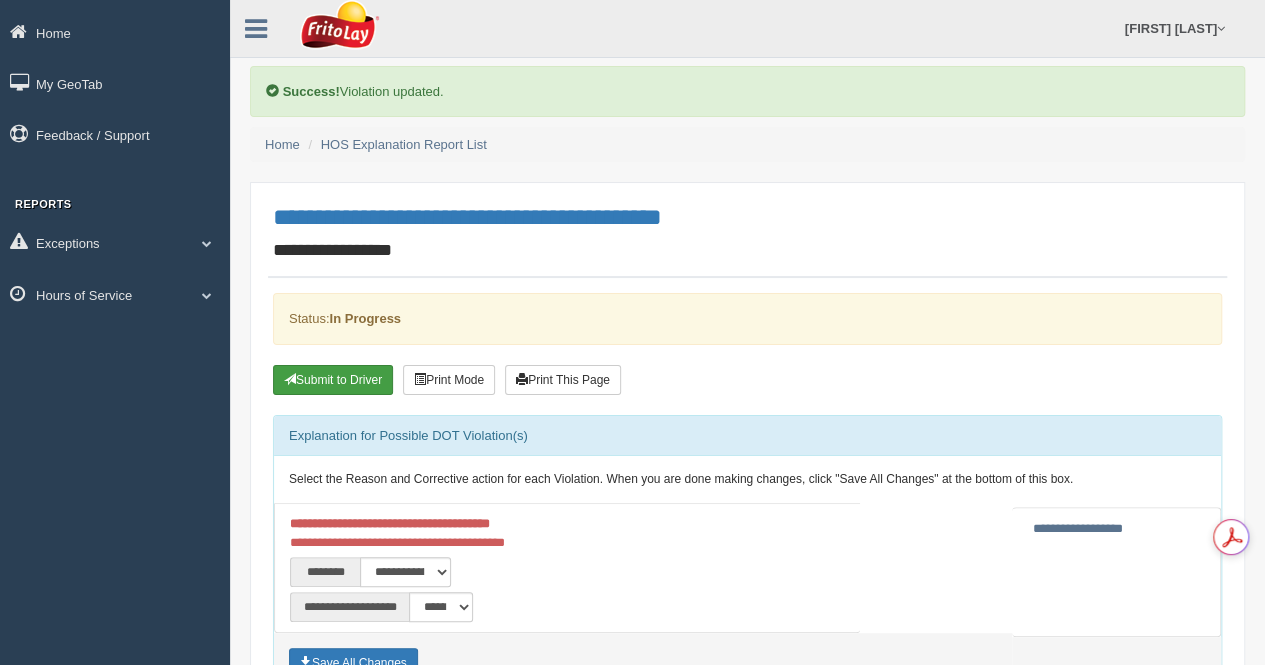 click on "Submit to Driver" at bounding box center [333, 380] 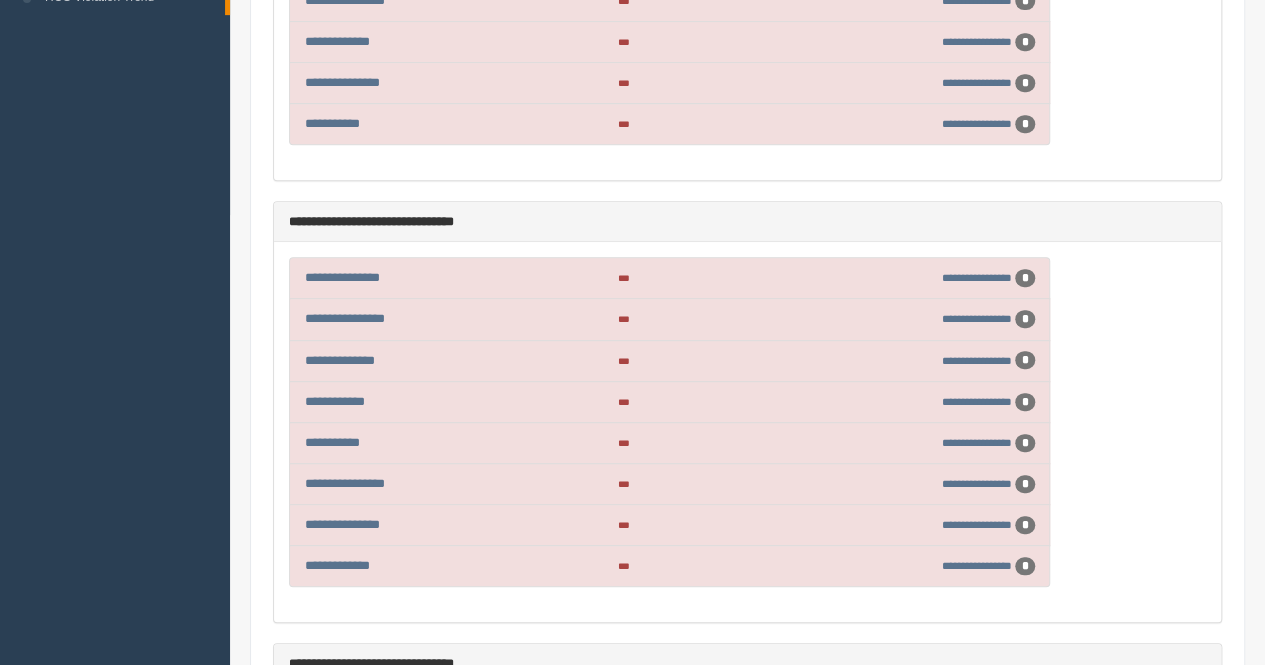 scroll, scrollTop: 500, scrollLeft: 0, axis: vertical 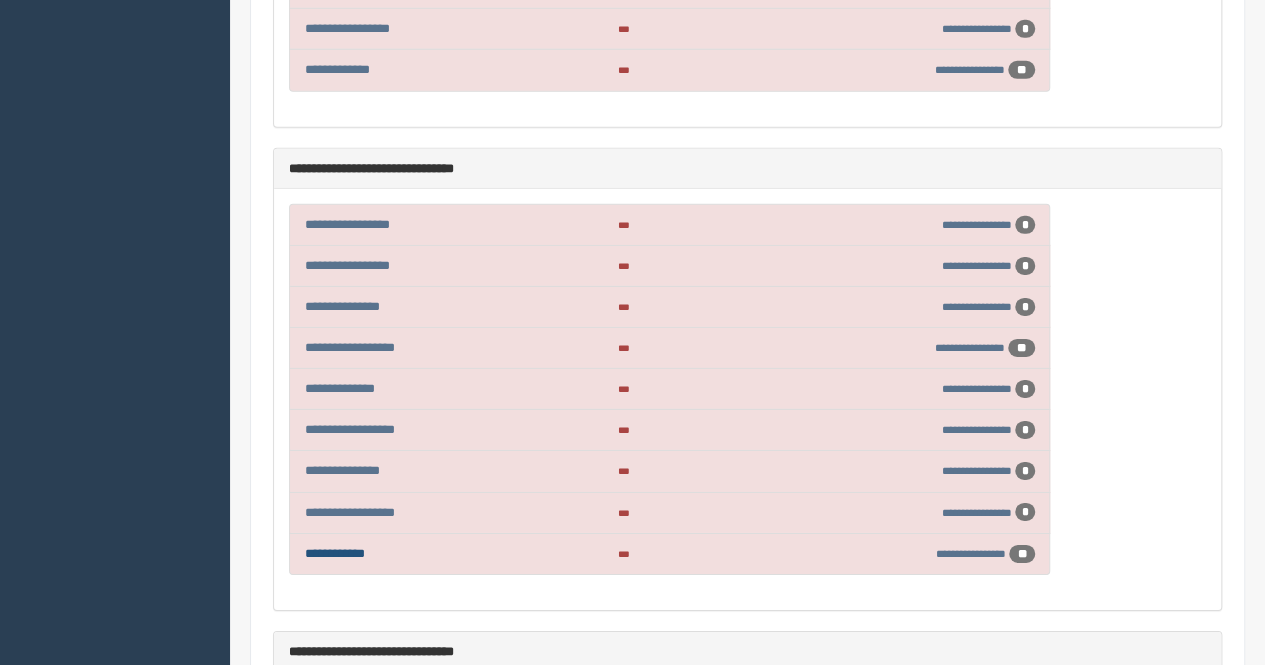 click on "**********" at bounding box center [335, 553] 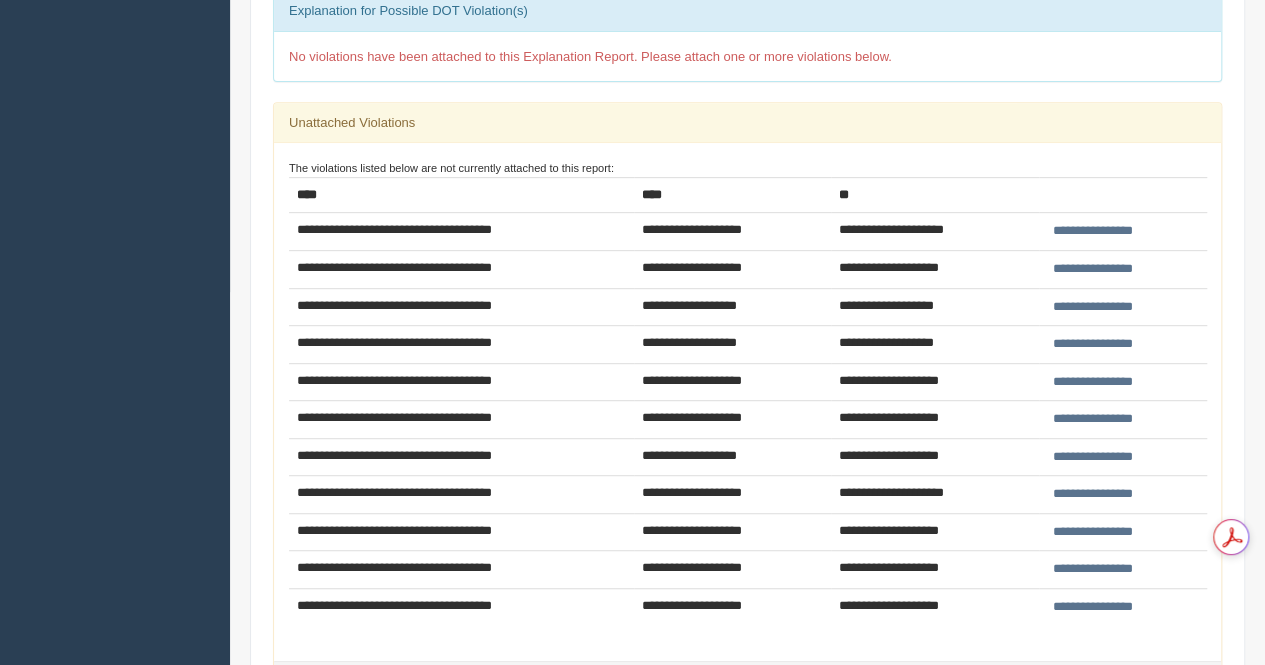 scroll, scrollTop: 400, scrollLeft: 0, axis: vertical 